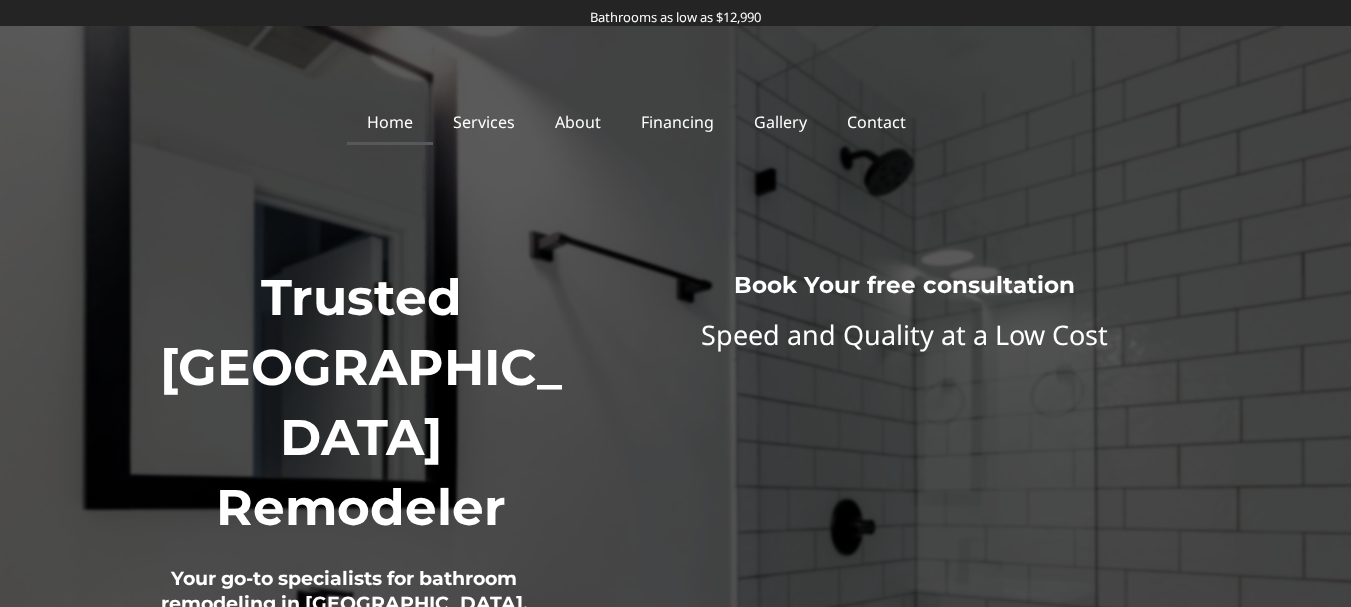 scroll, scrollTop: 0, scrollLeft: 0, axis: both 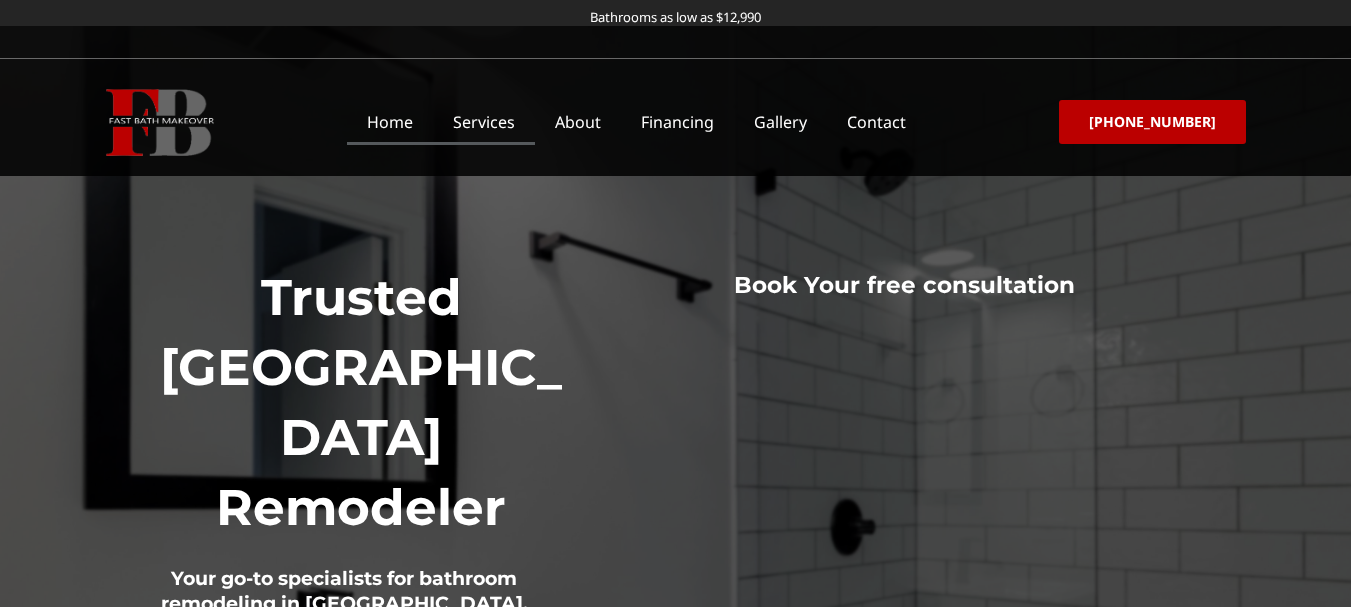 click on "Services" 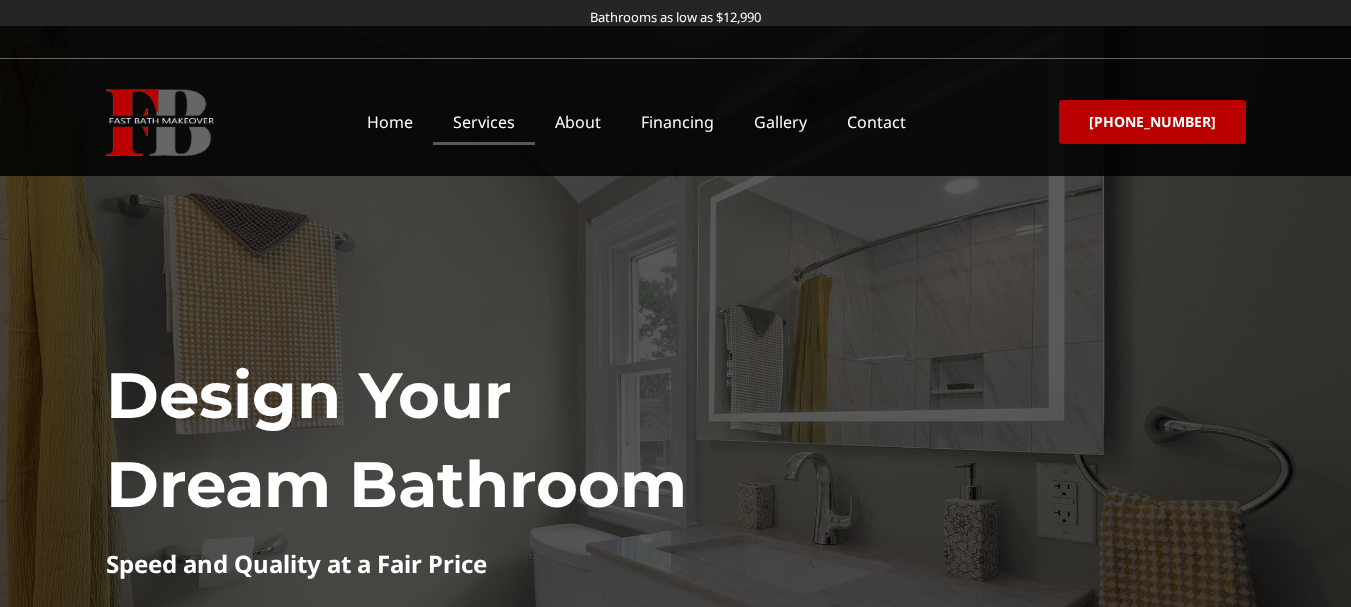 scroll, scrollTop: 0, scrollLeft: 0, axis: both 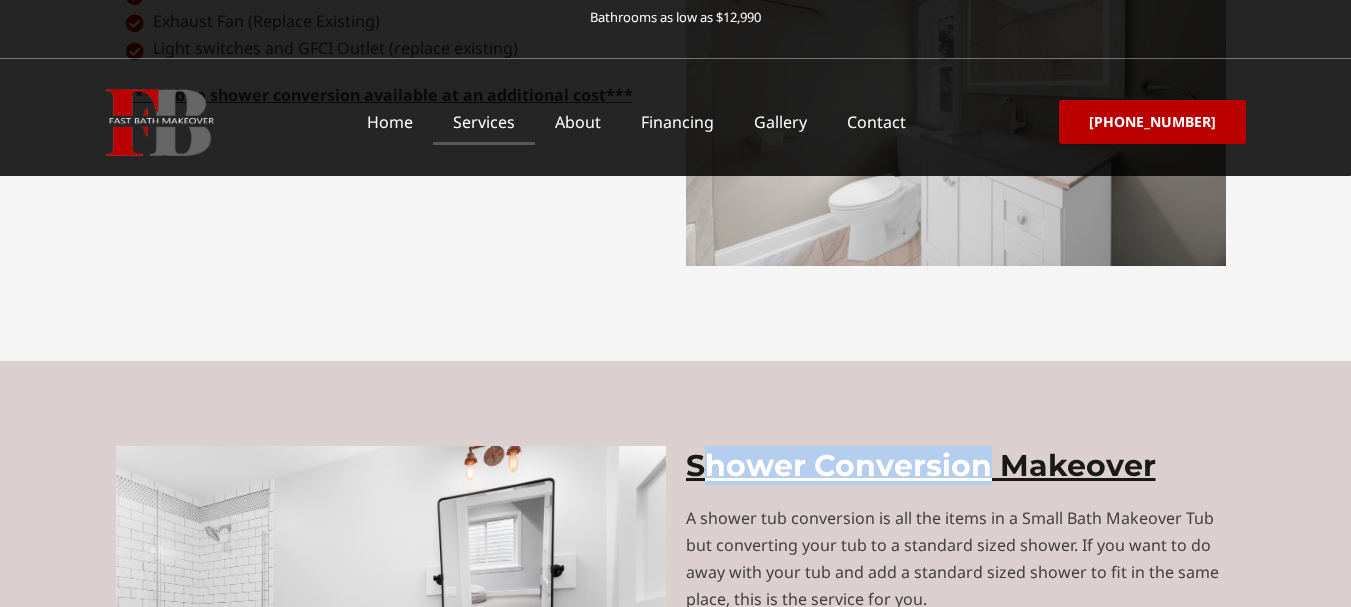 drag, startPoint x: 697, startPoint y: 352, endPoint x: 991, endPoint y: 355, distance: 294.01532 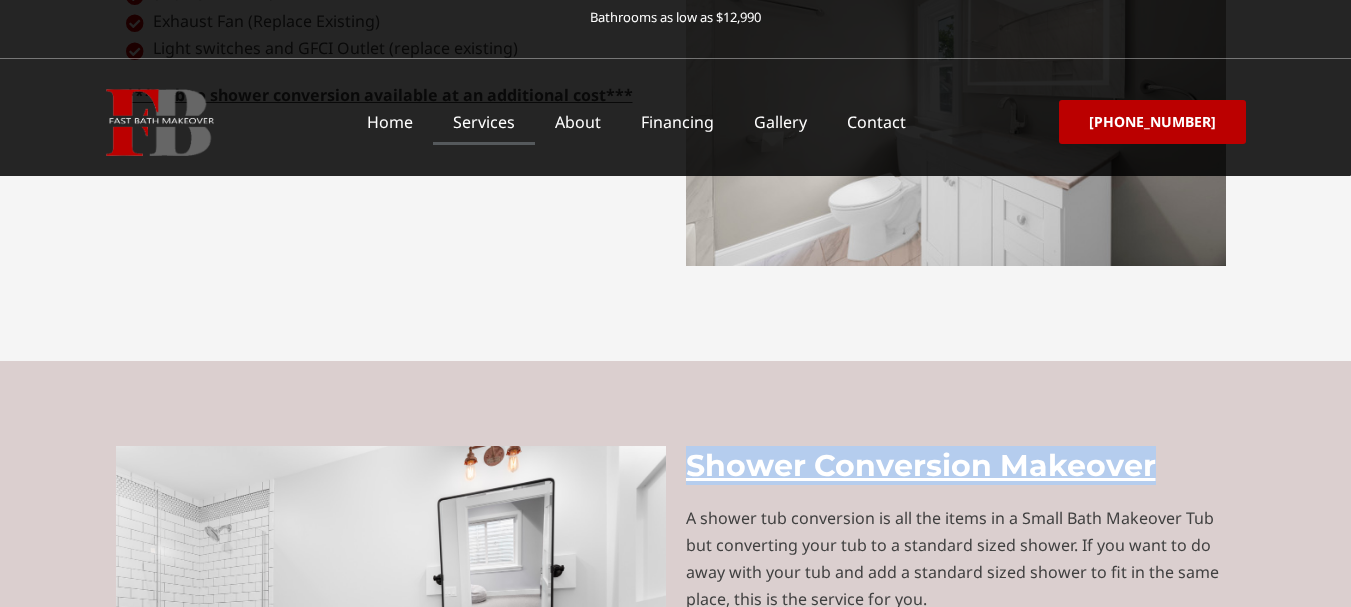 drag, startPoint x: 683, startPoint y: 352, endPoint x: 1165, endPoint y: 352, distance: 482 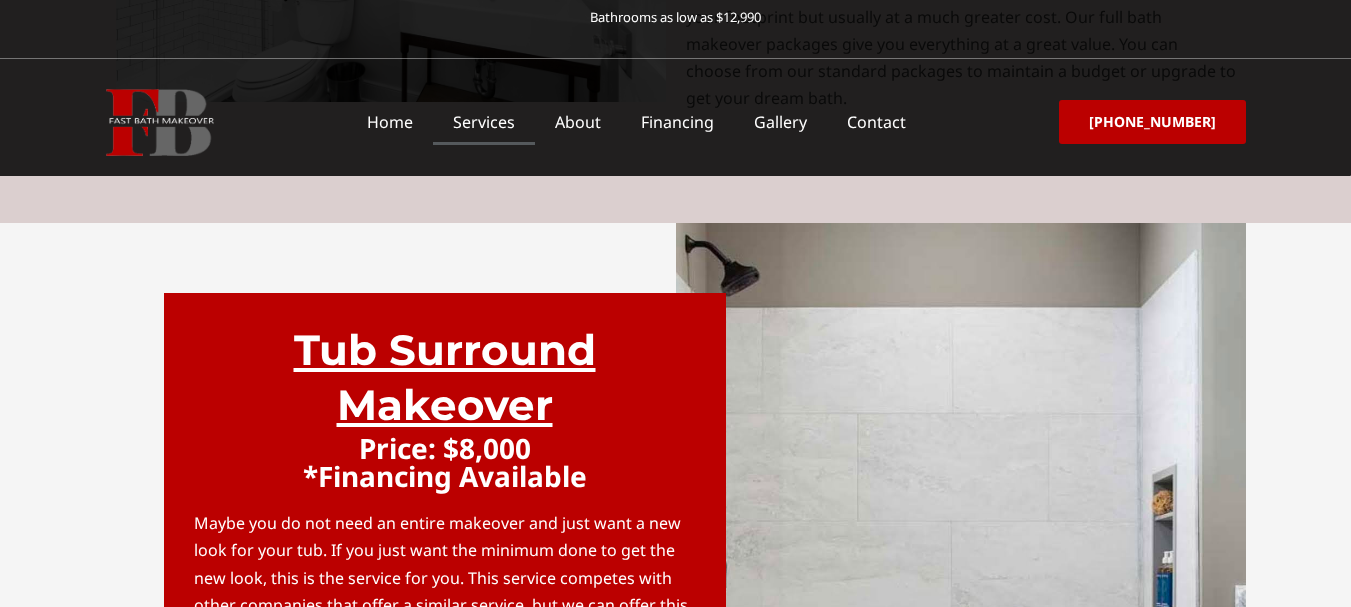 scroll, scrollTop: 5600, scrollLeft: 0, axis: vertical 